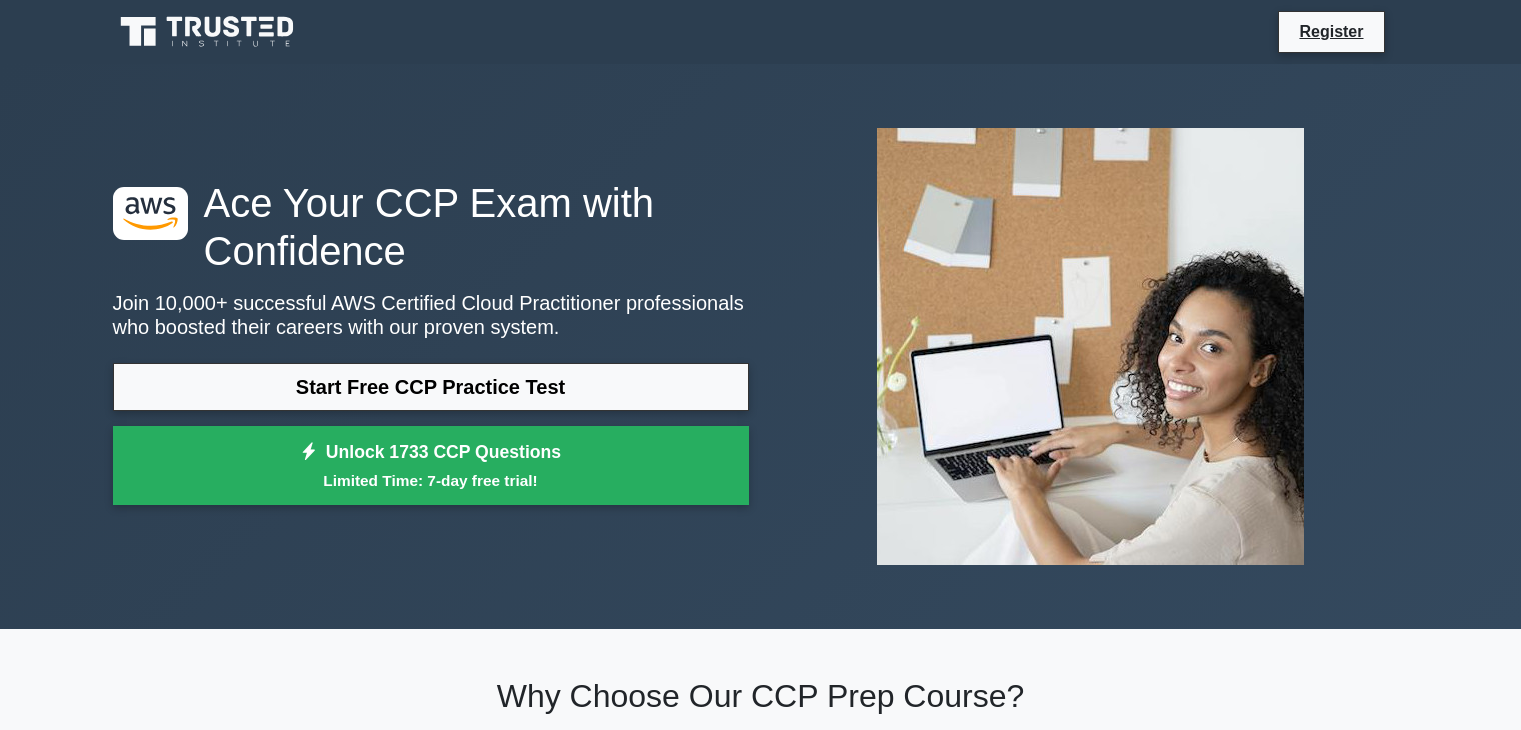 scroll, scrollTop: 0, scrollLeft: 0, axis: both 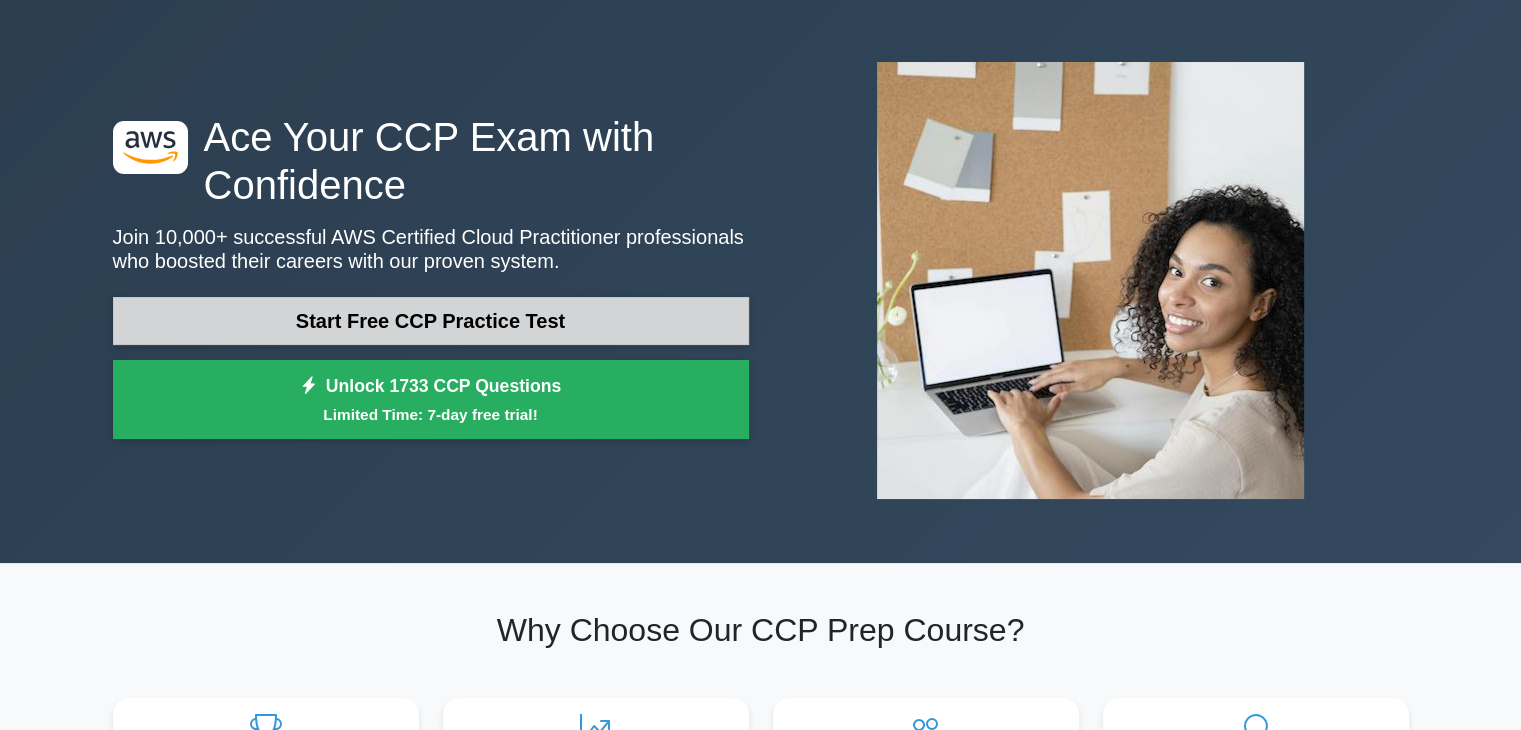 click on "Start Free CCP Practice Test" at bounding box center (431, 321) 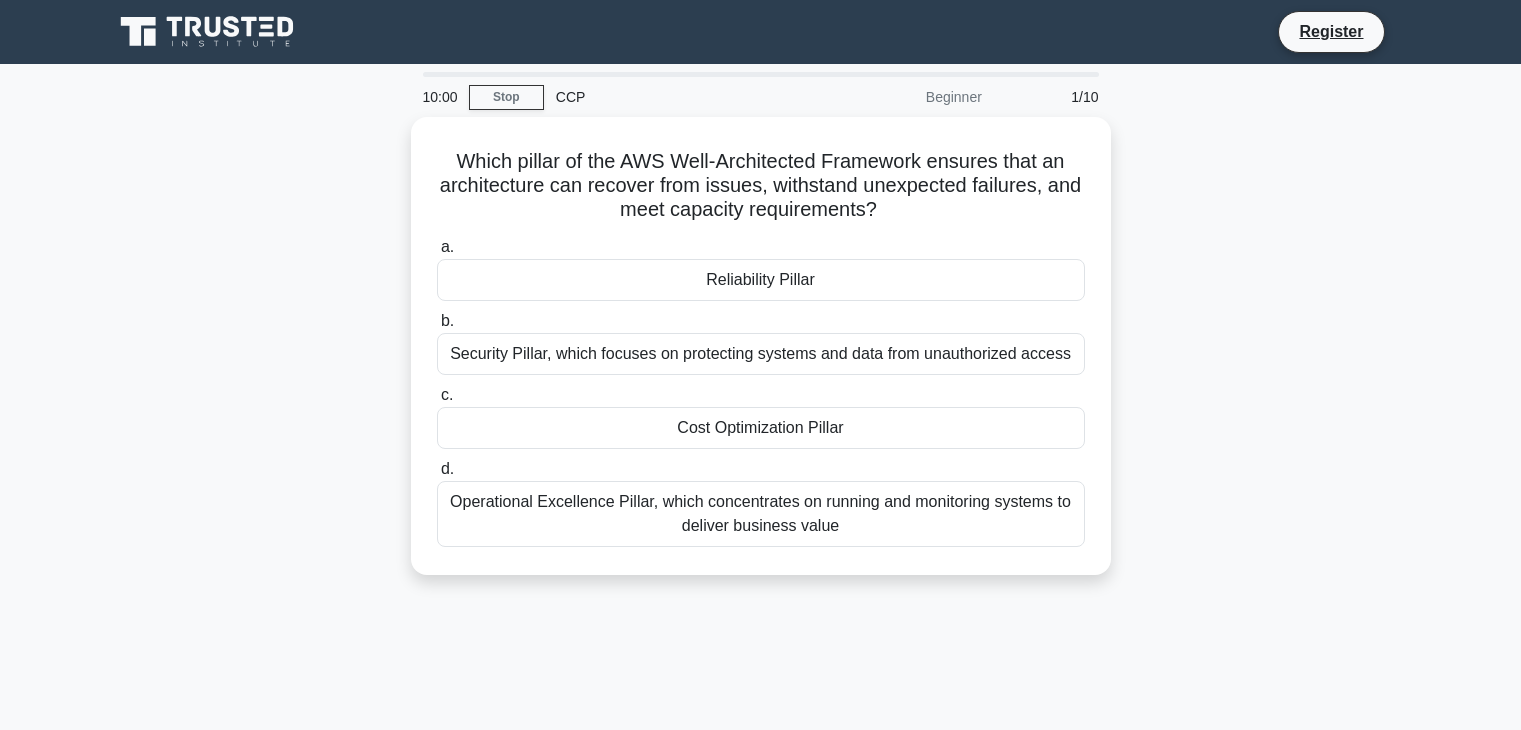 scroll, scrollTop: 0, scrollLeft: 0, axis: both 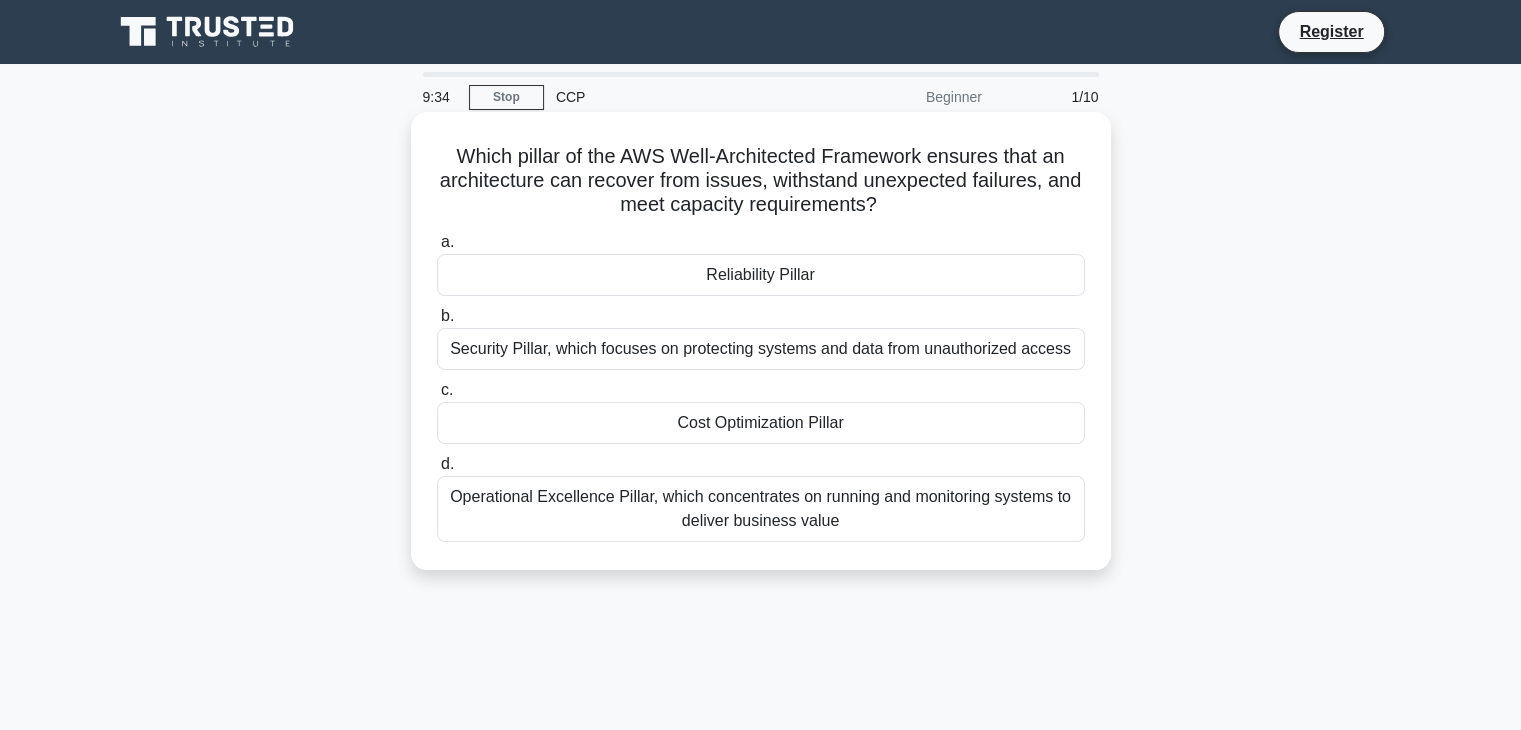 click on "Reliability Pillar" at bounding box center [761, 275] 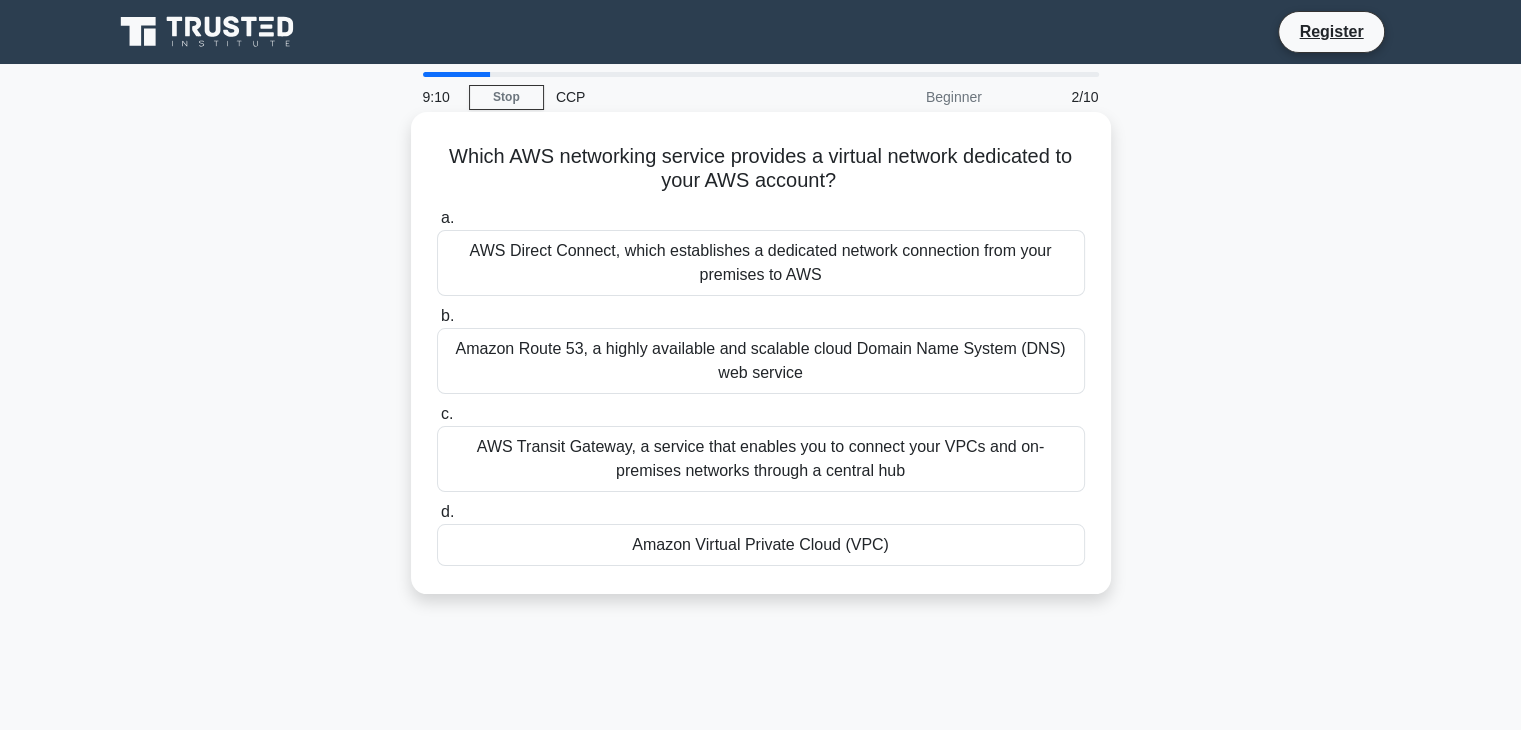 click on "AWS Direct Connect, which establishes a dedicated network connection from your premises to AWS" at bounding box center [761, 263] 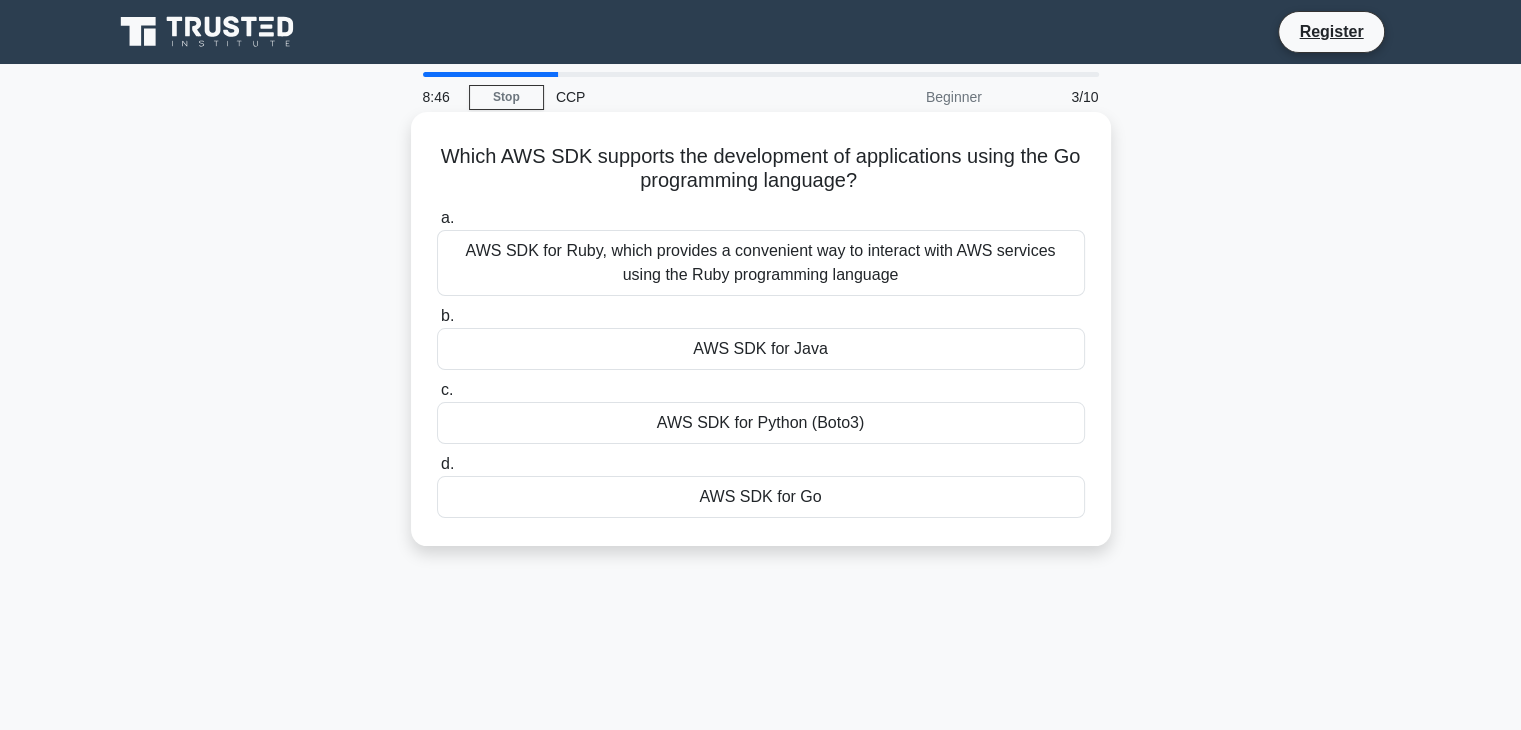 click on "AWS SDK for Go" at bounding box center (761, 497) 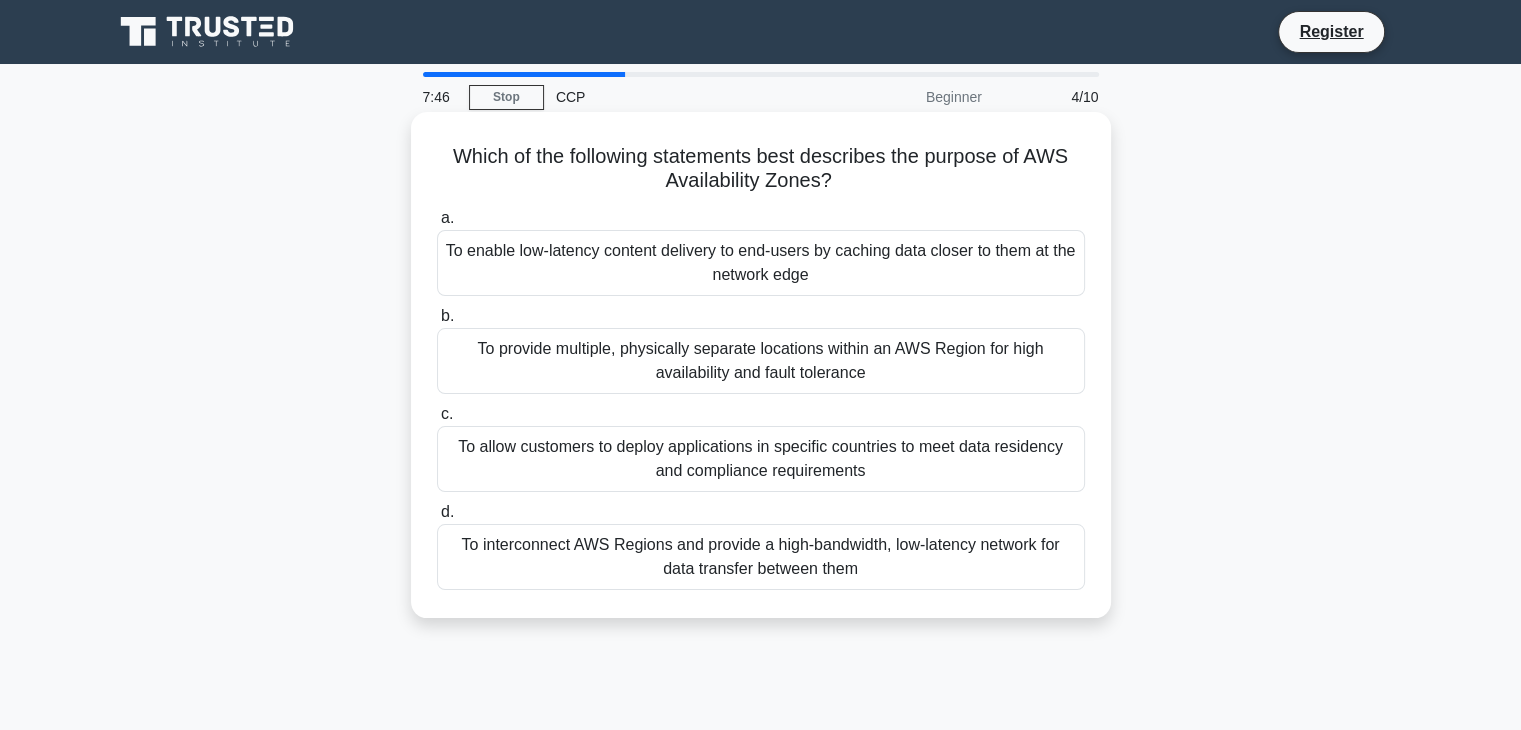 click on "To provide multiple, physically separate locations within an AWS Region for high availability and fault tolerance" at bounding box center [761, 361] 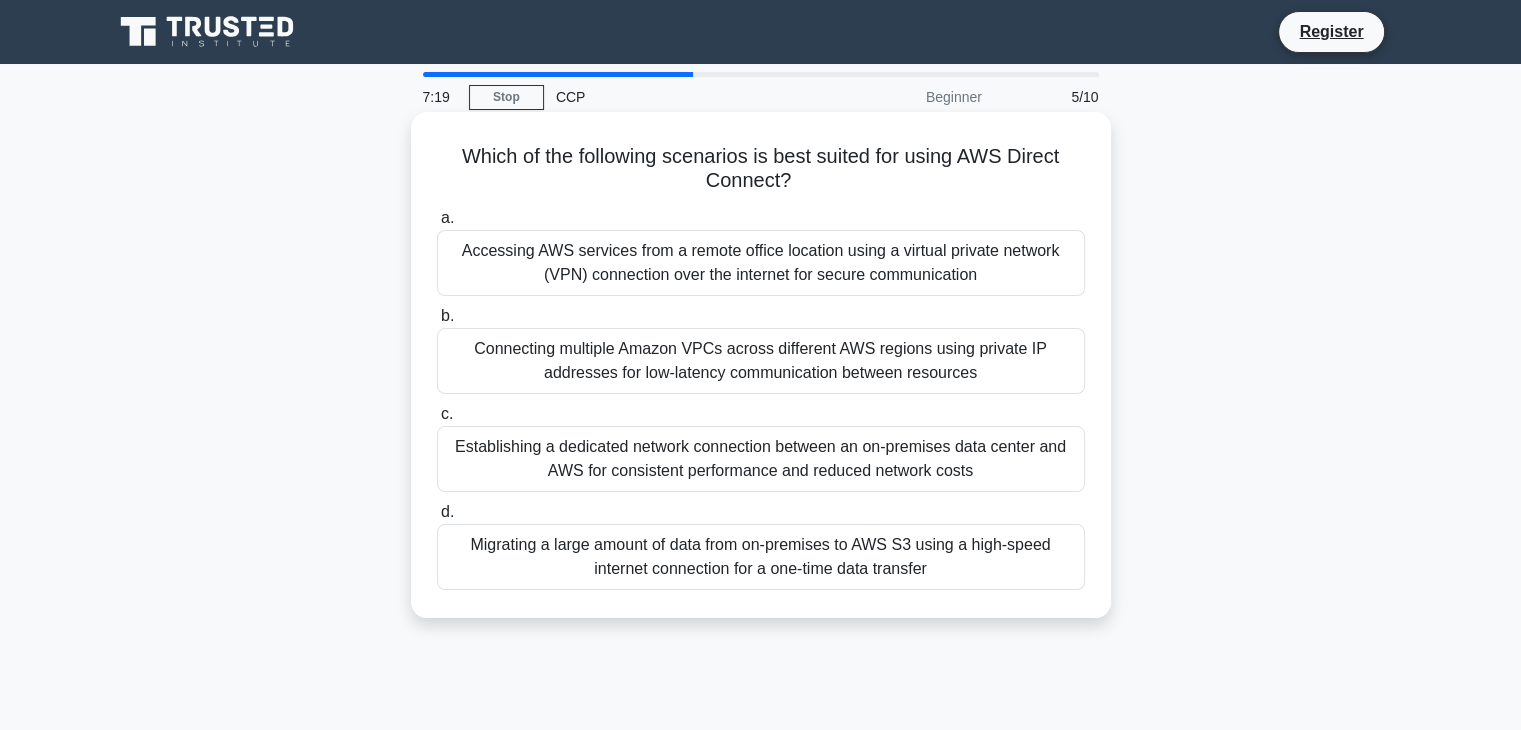 click on "Establishing a dedicated network connection between an on-premises data center and AWS for consistent performance and reduced network costs" at bounding box center [761, 459] 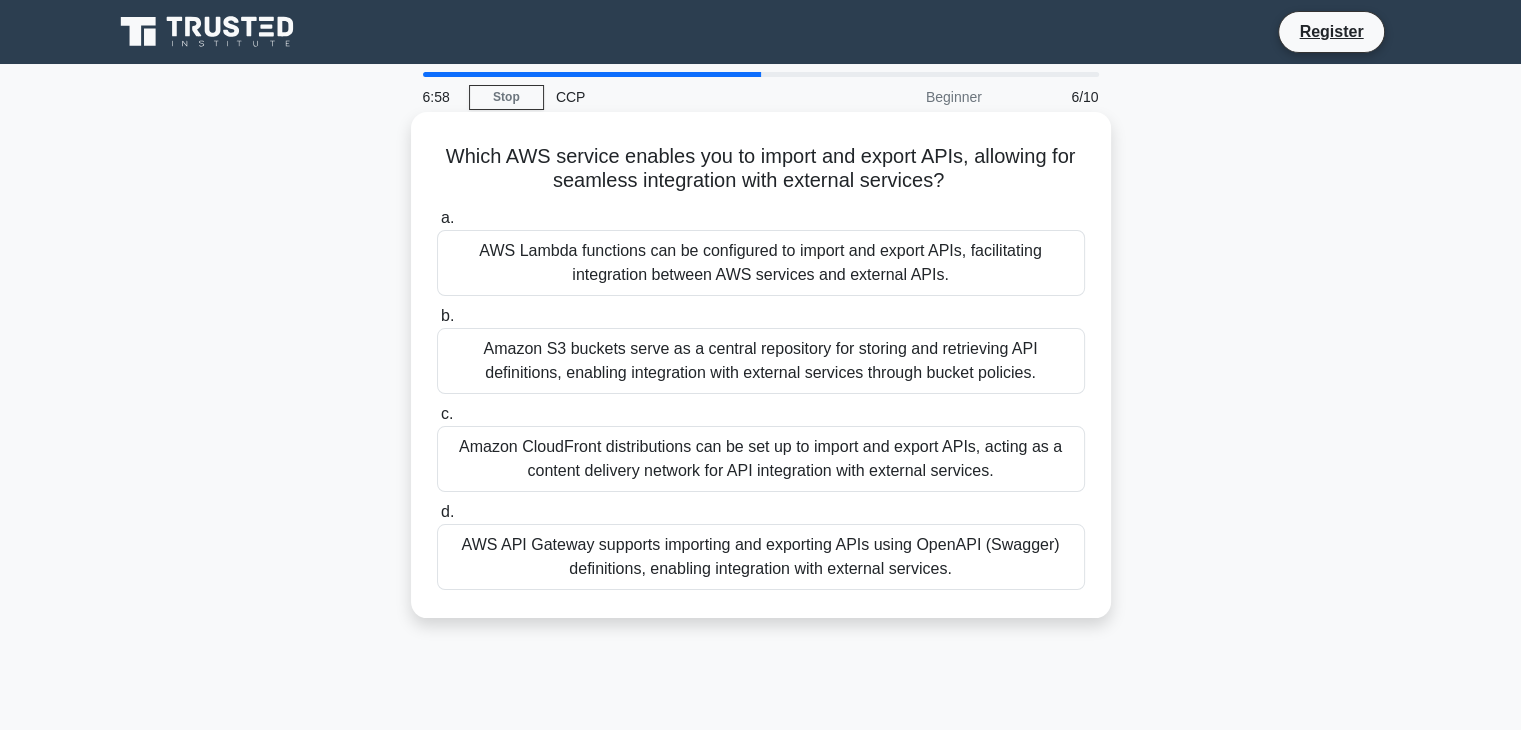 click on "AWS API Gateway supports importing and exporting APIs using OpenAPI (Swagger) definitions, enabling integration with external services." at bounding box center (761, 557) 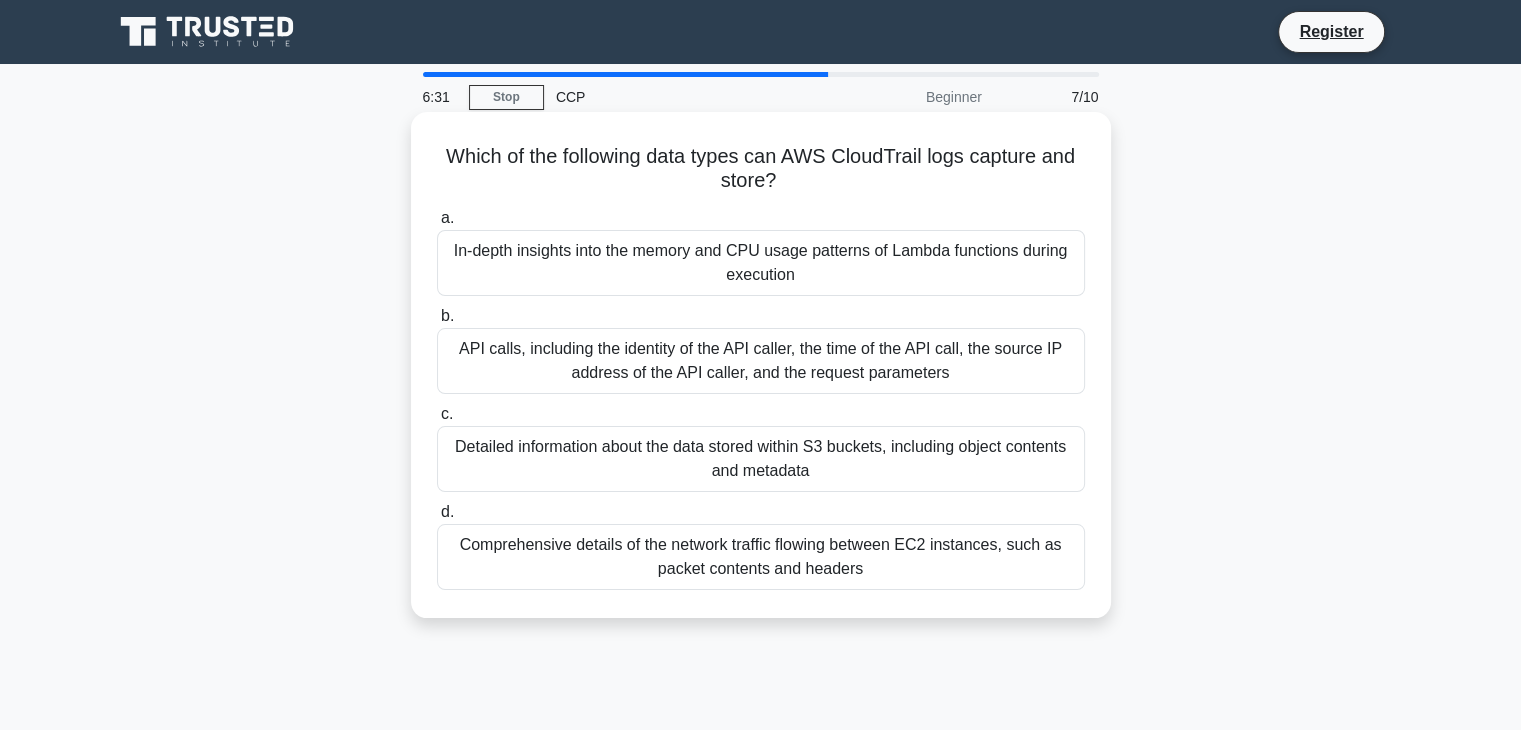 click on "API calls, including the identity of the API caller, the time of the API call, the source IP address of the API caller, and the request parameters" at bounding box center (761, 361) 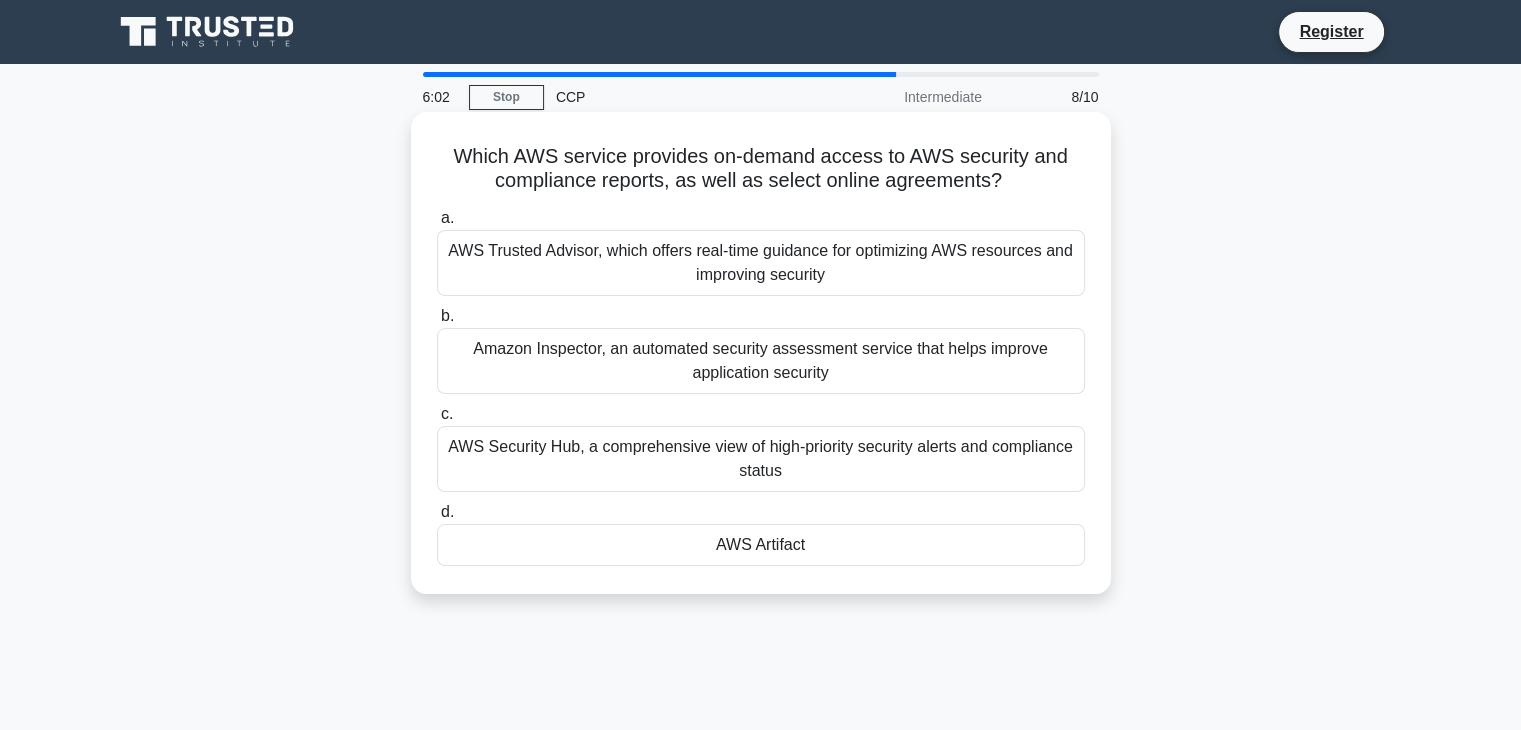 click on "AWS Artifact" at bounding box center (761, 545) 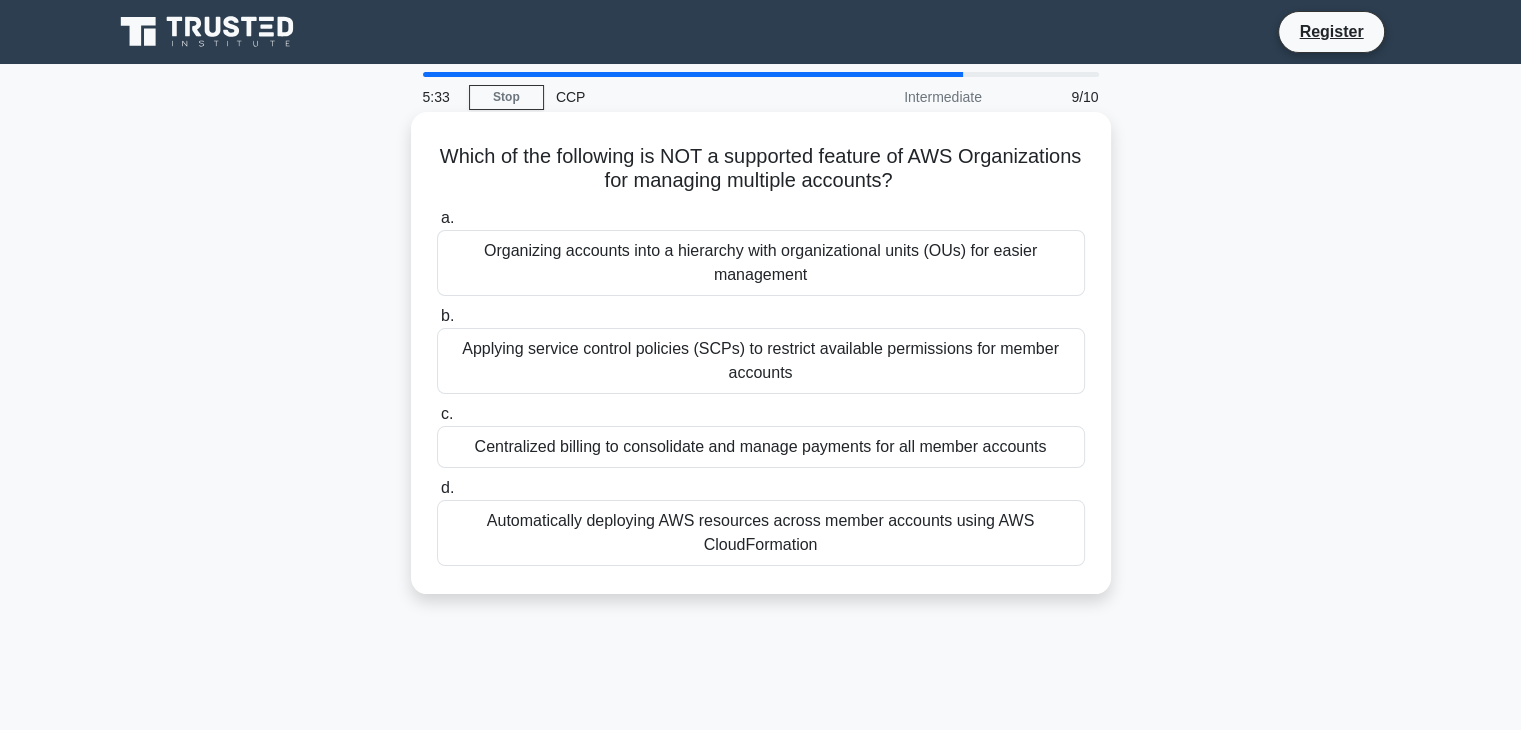 click on "Applying service control policies (SCPs) to restrict available permissions for member accounts" at bounding box center (761, 361) 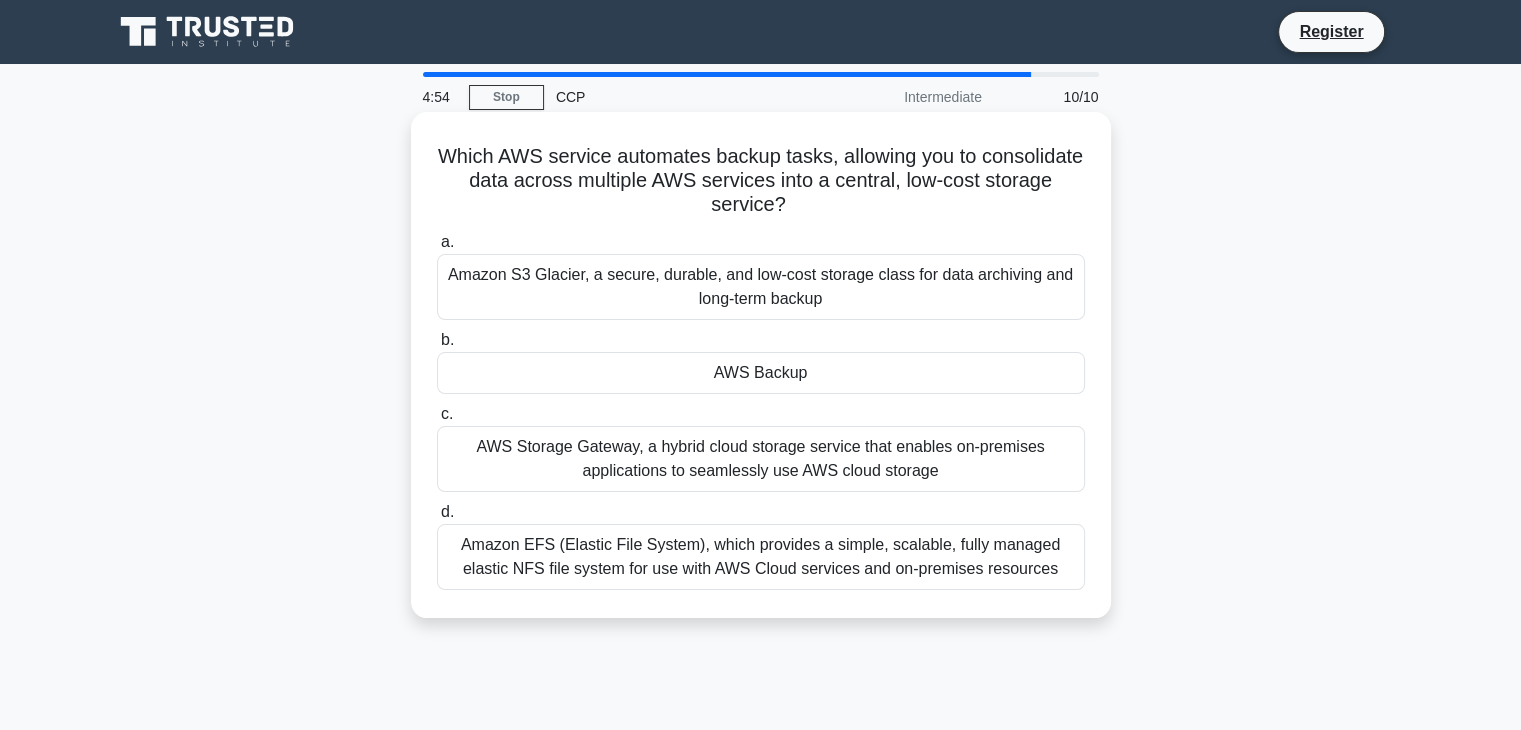 click on "AWS Backup" at bounding box center [761, 373] 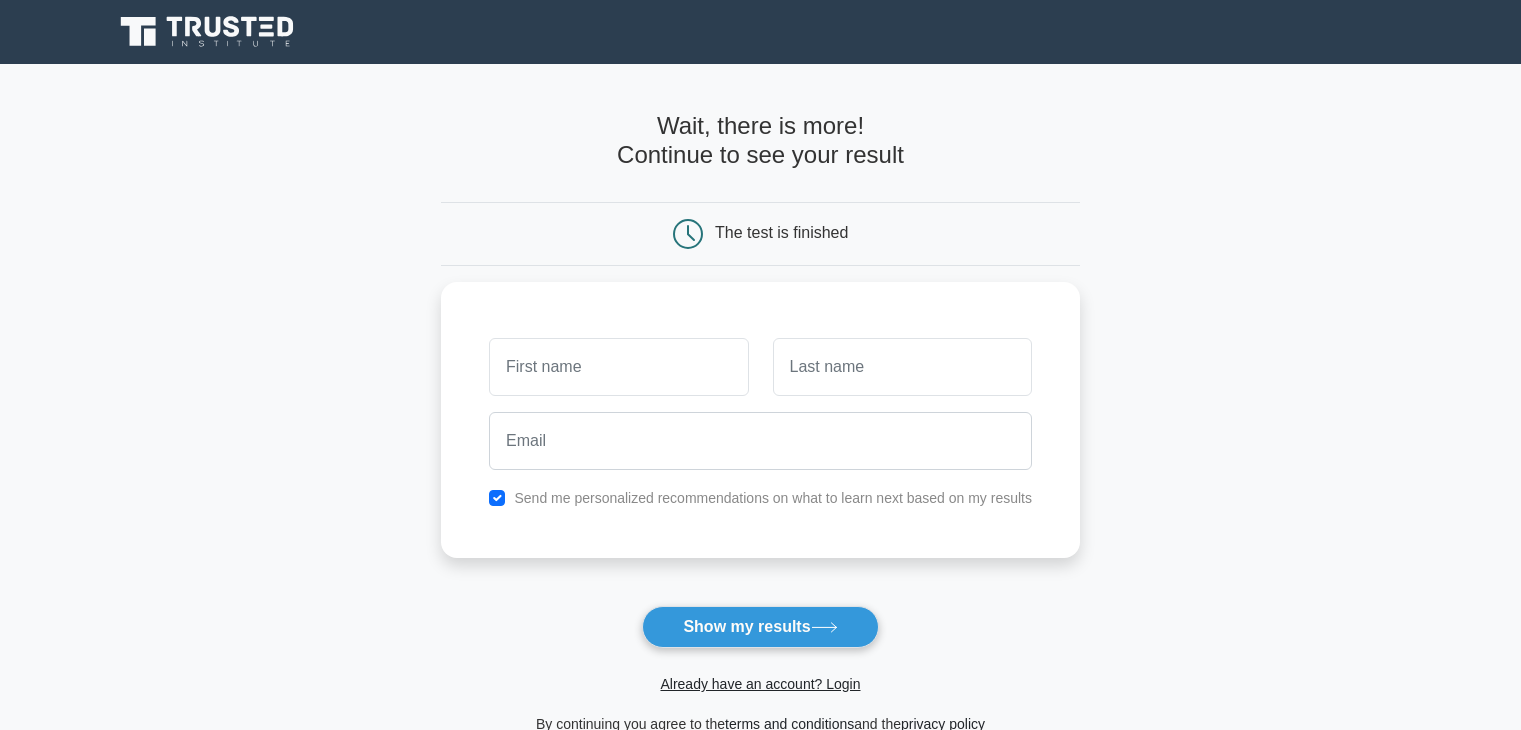 scroll, scrollTop: 0, scrollLeft: 0, axis: both 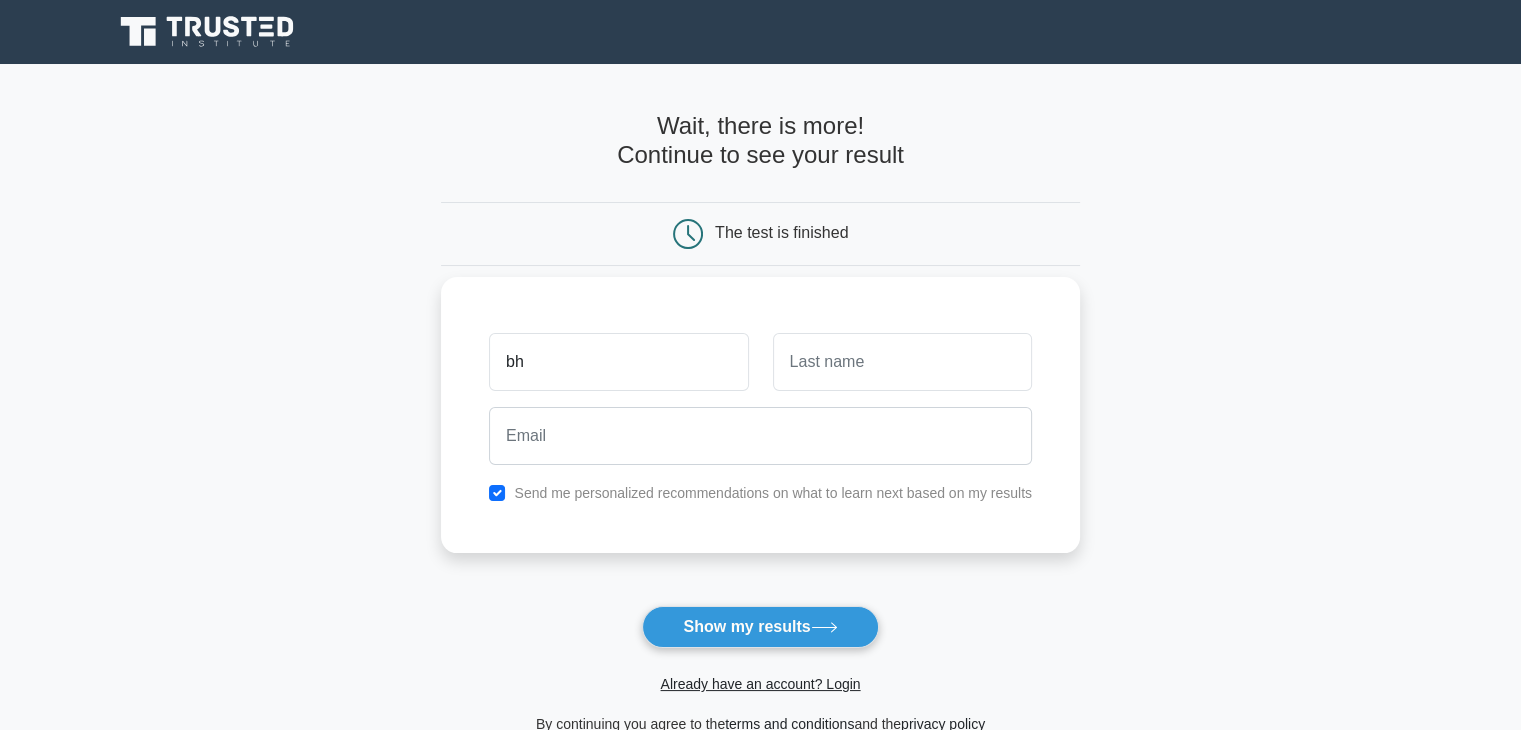 type on "Bharath C M" 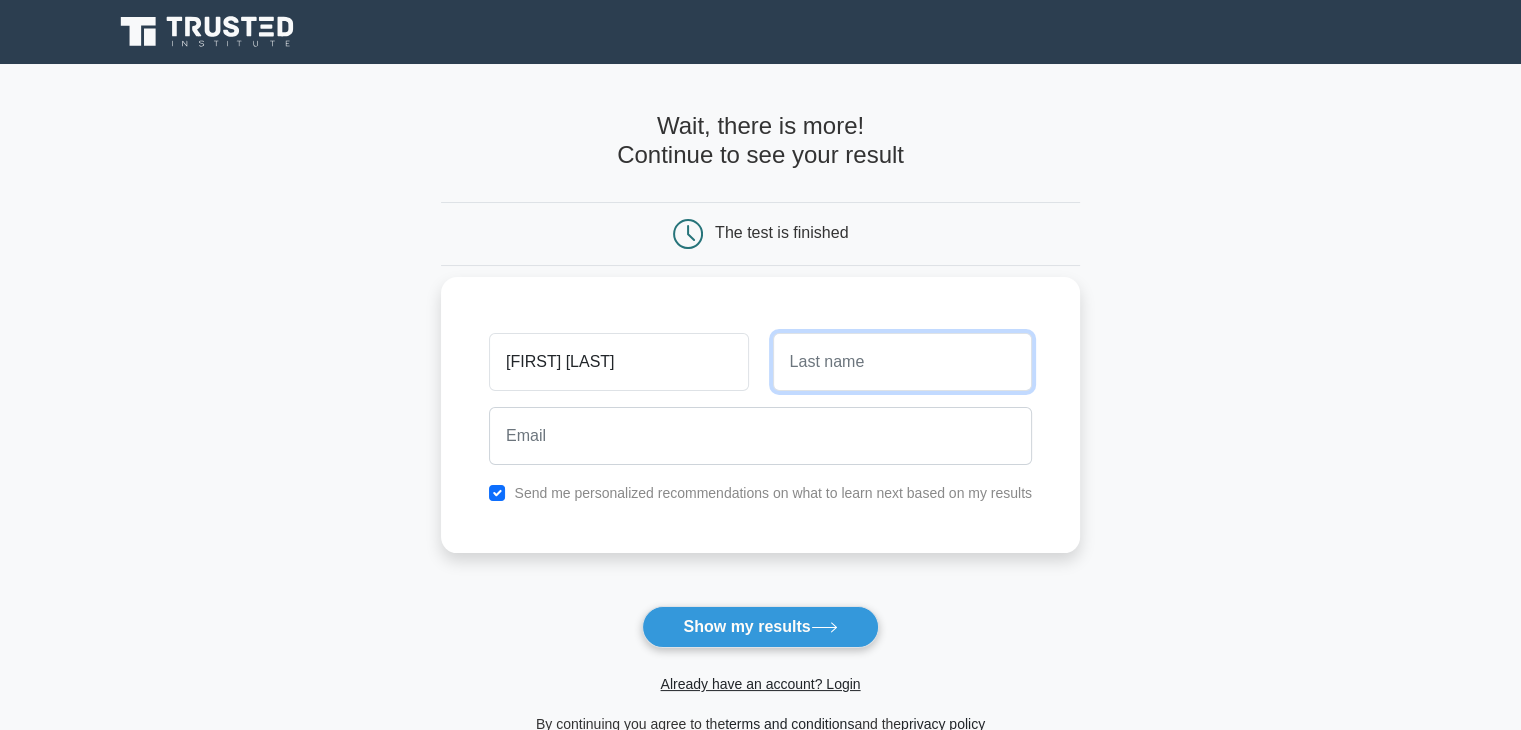 click at bounding box center (902, 362) 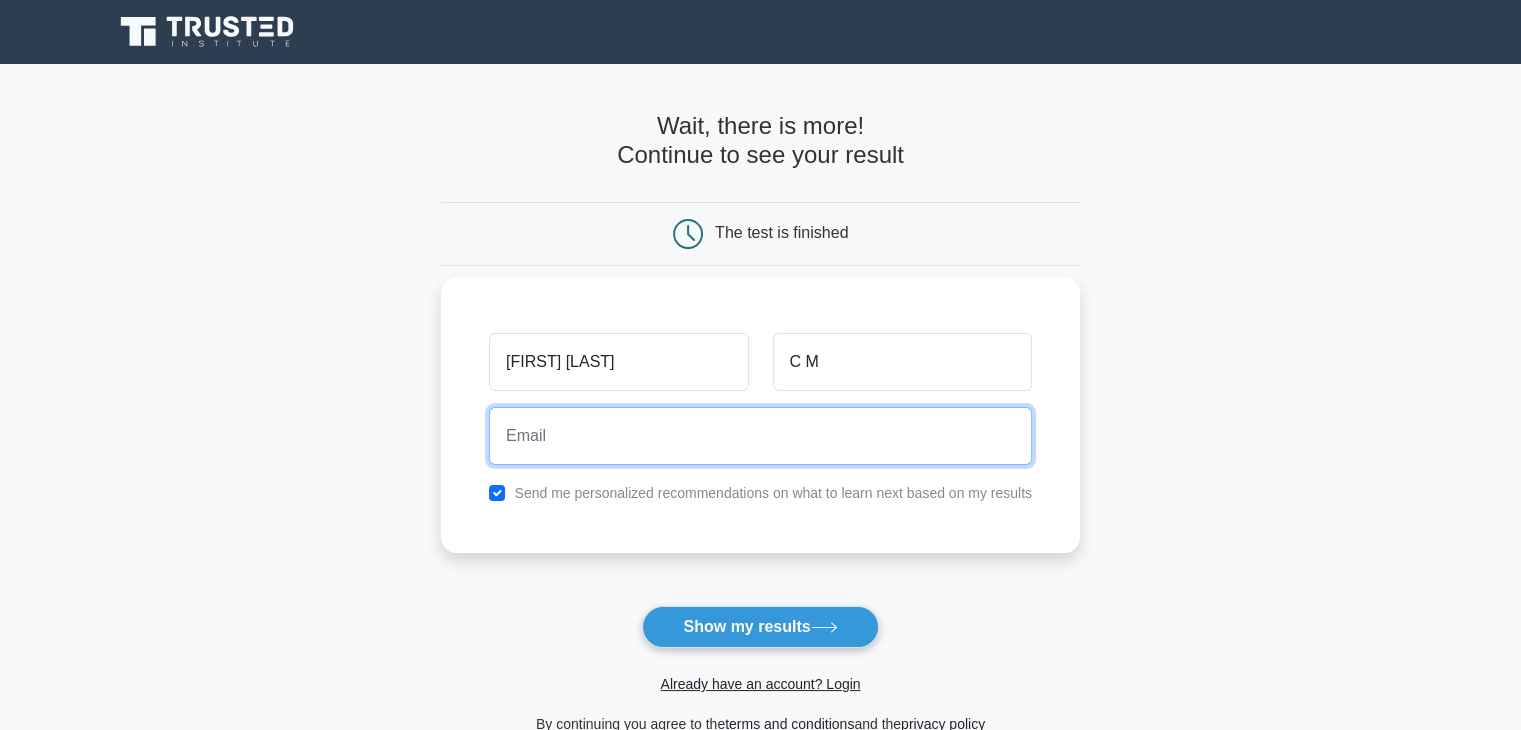 click at bounding box center (760, 436) 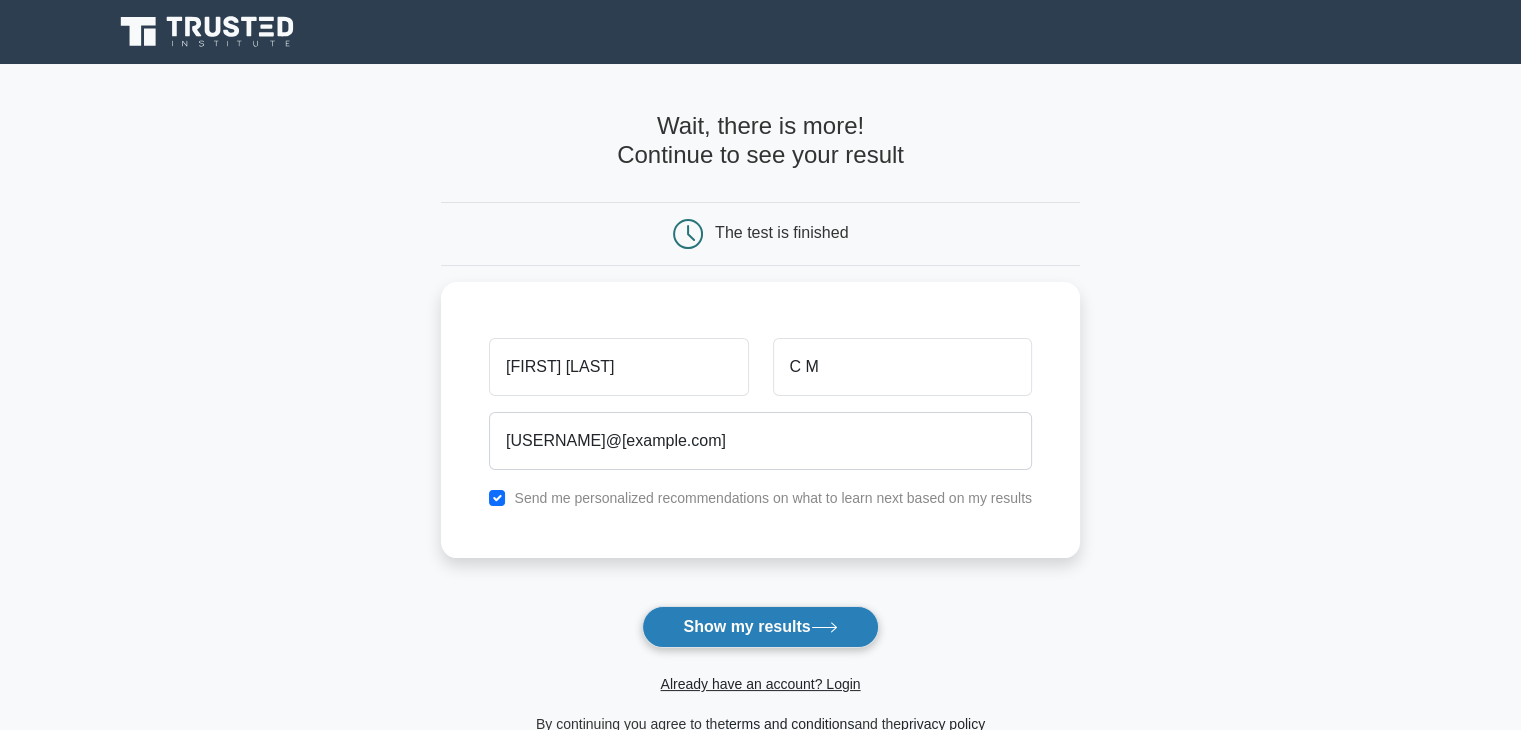 click on "Show my results" at bounding box center [760, 627] 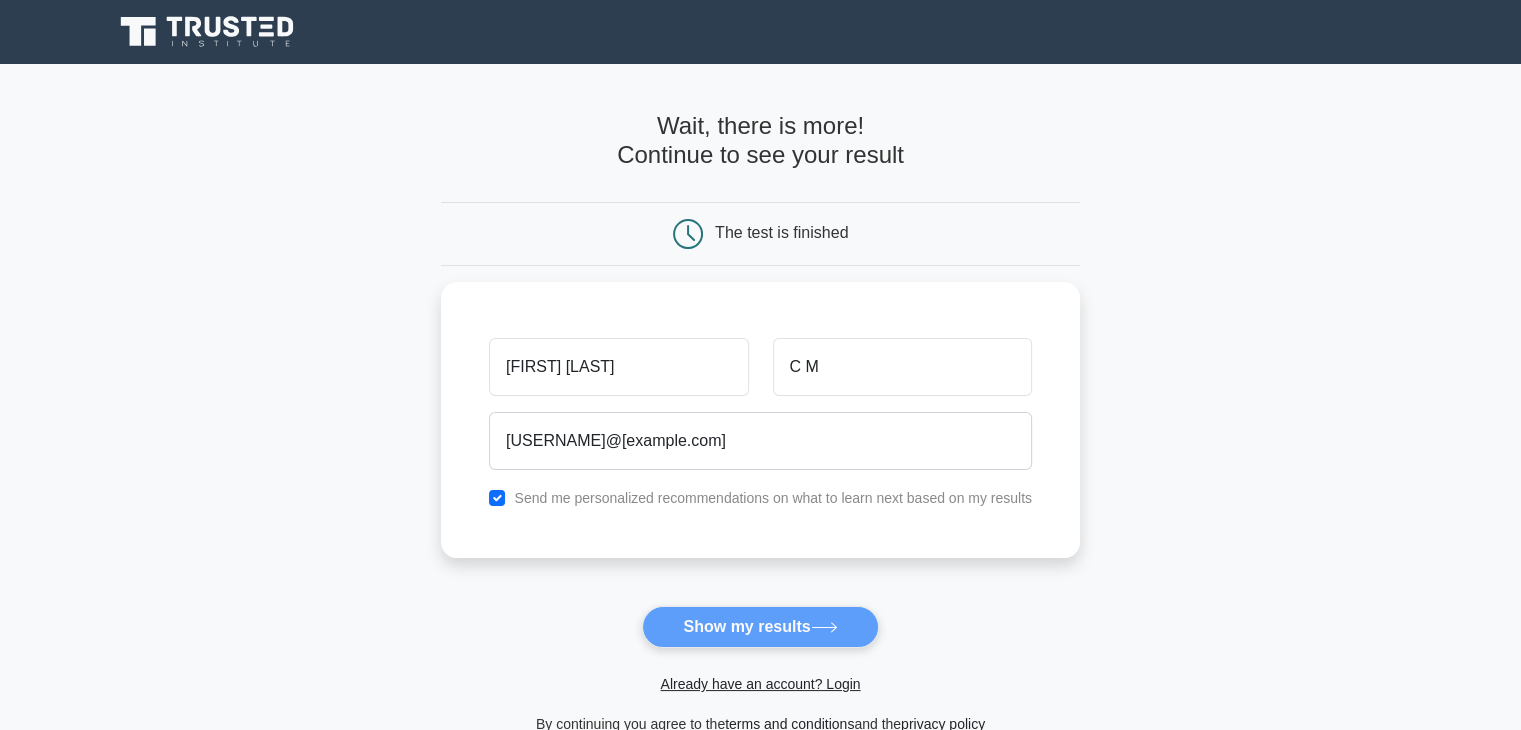 click on "Wait, there is more! Continue to see your result
The test is finished
Bharath C M" at bounding box center (760, 424) 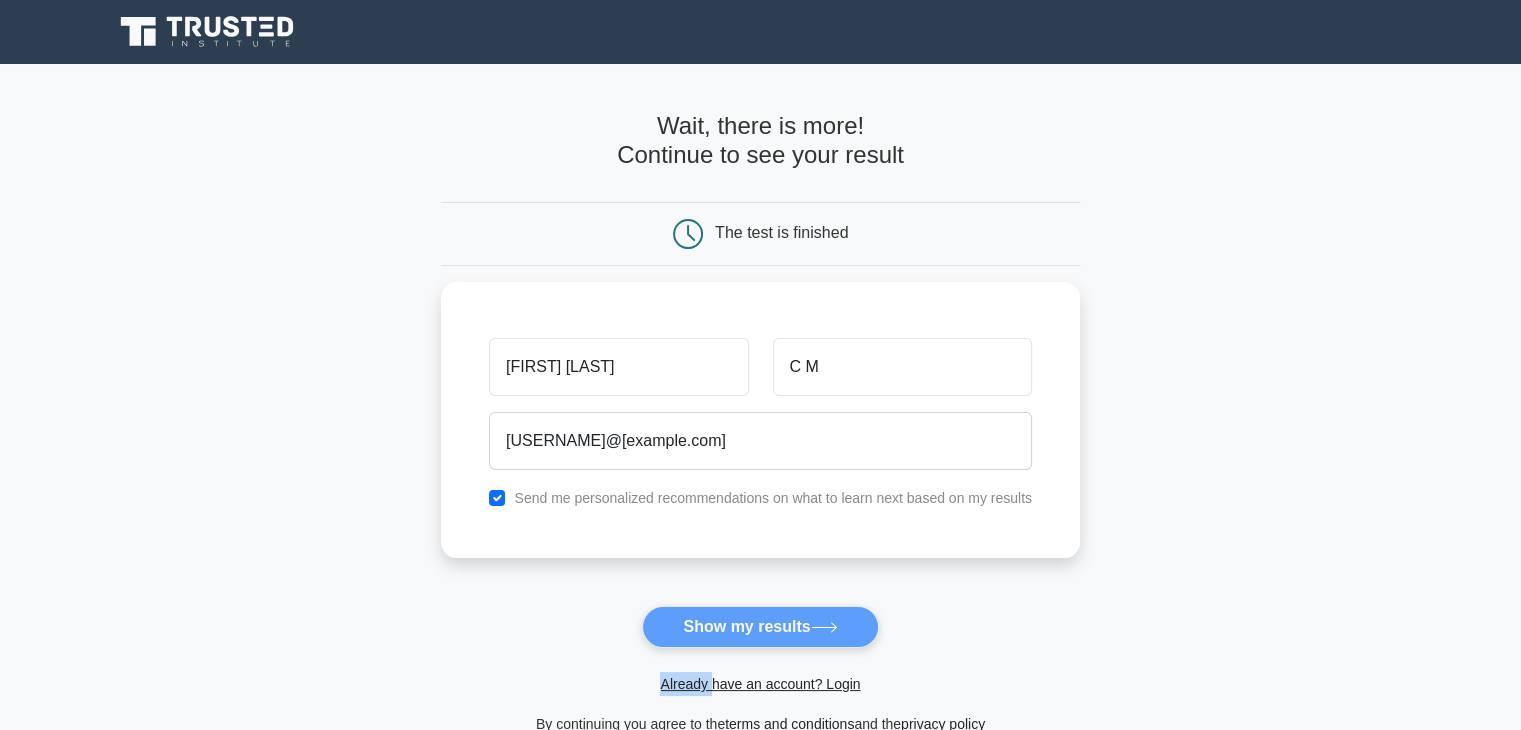 click on "Wait, there is more! Continue to see your result
The test is finished
Bharath C M" at bounding box center [760, 424] 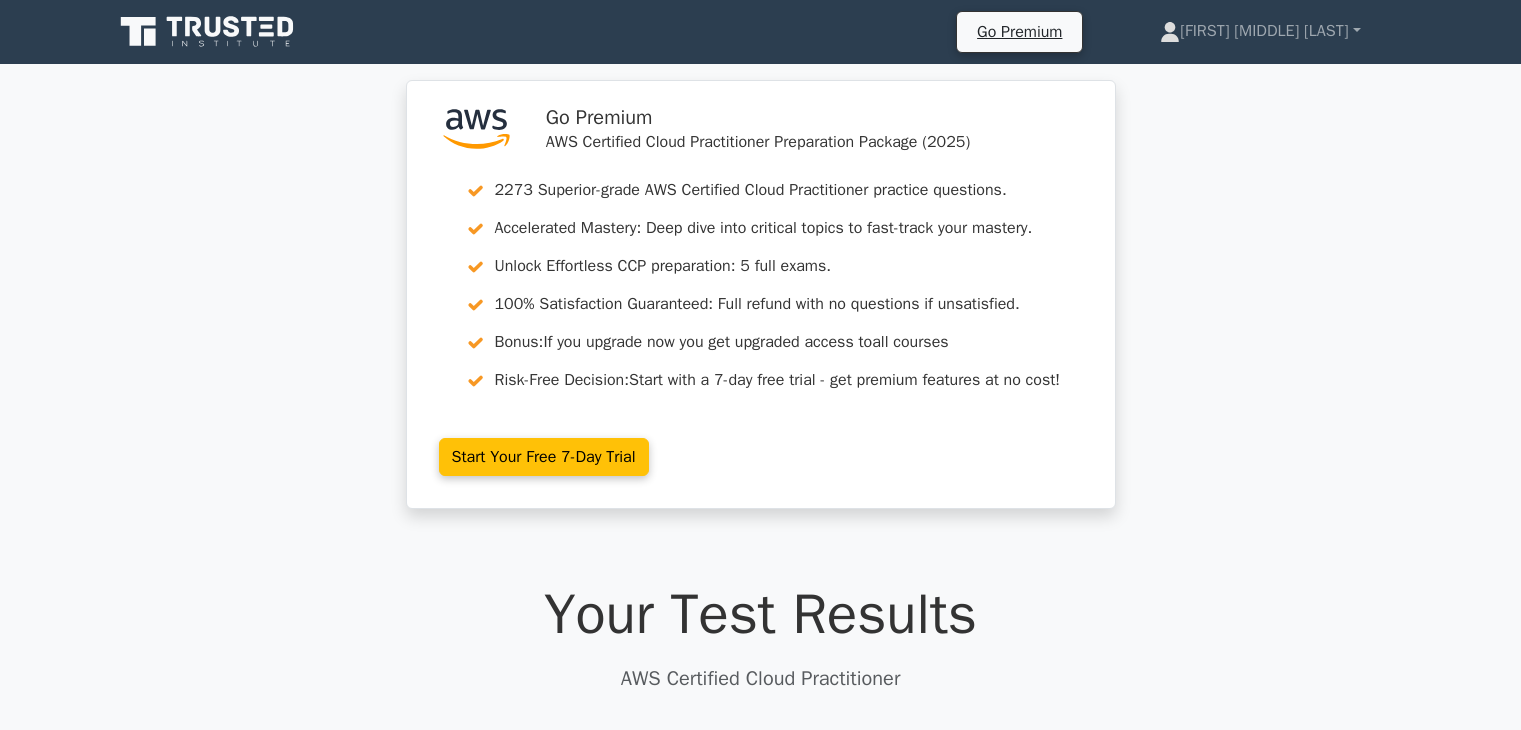 scroll, scrollTop: 0, scrollLeft: 0, axis: both 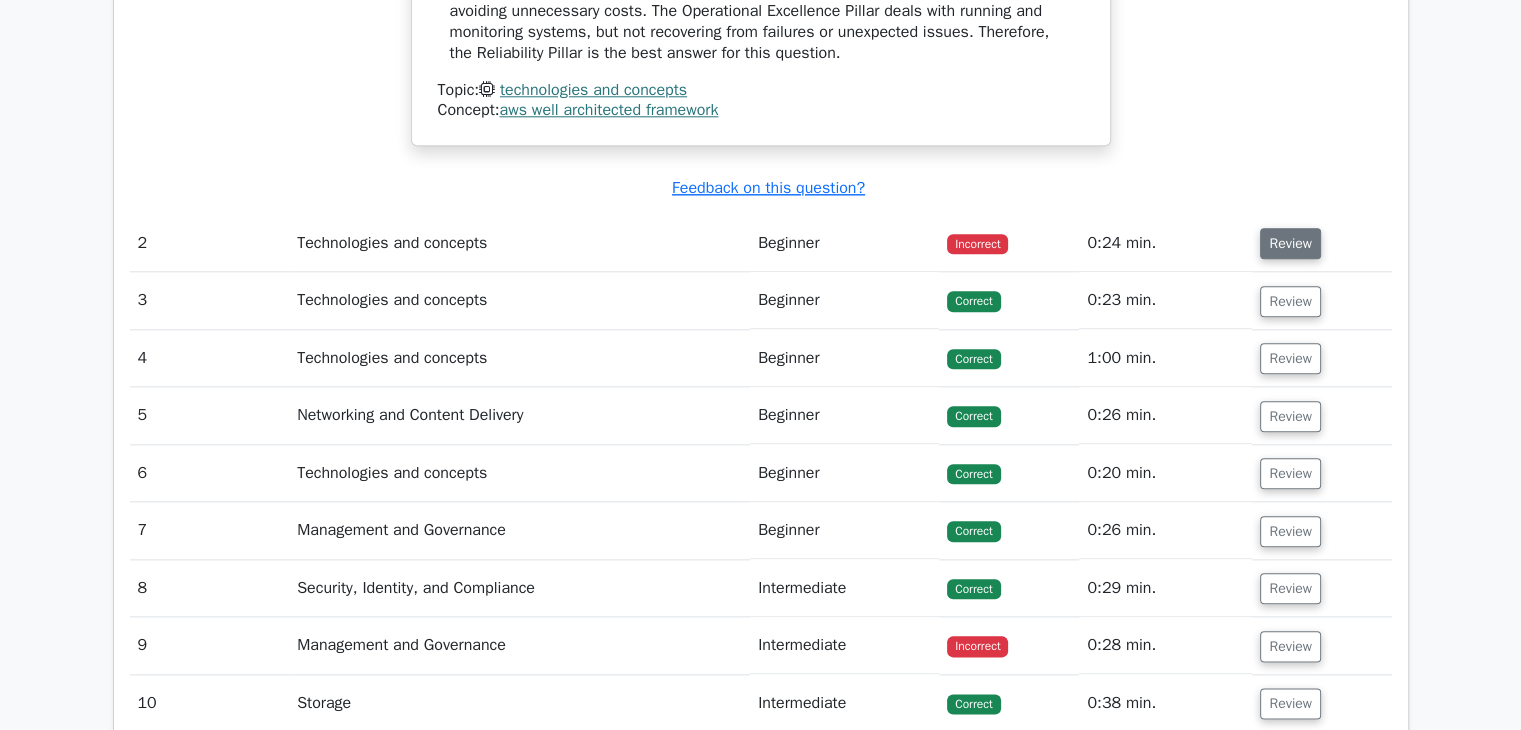 click on "Review" at bounding box center (1290, 243) 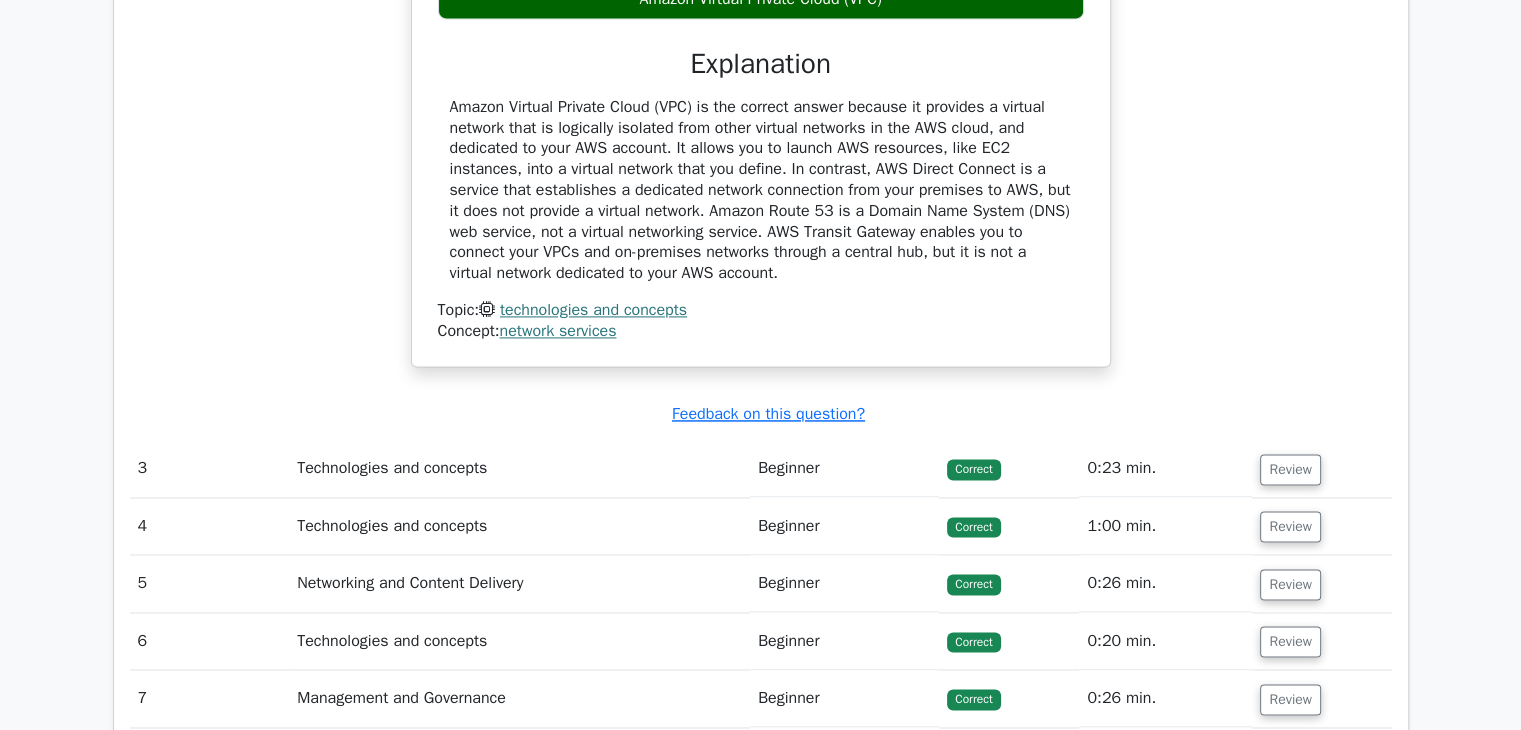 scroll, scrollTop: 3133, scrollLeft: 0, axis: vertical 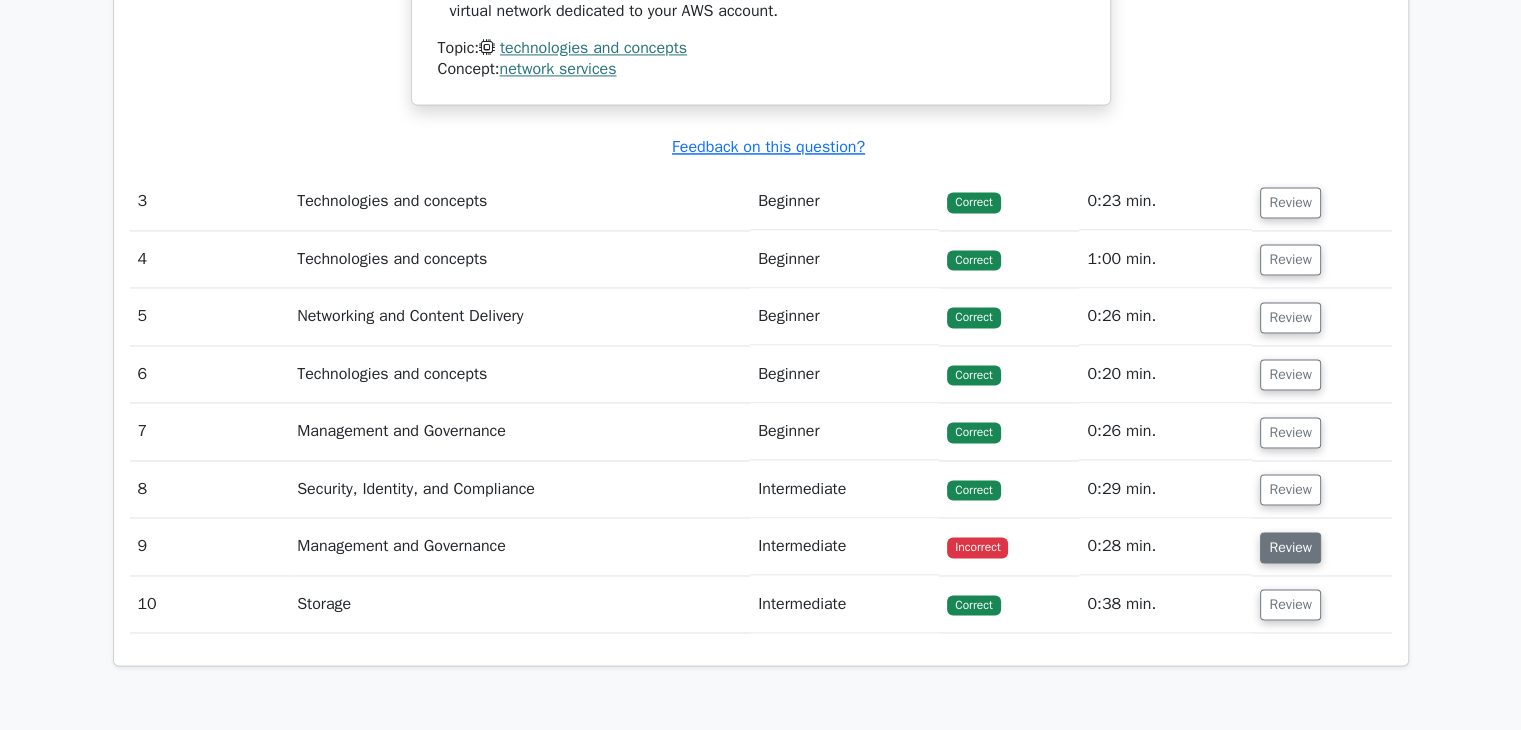 click on "Review" at bounding box center [1290, 547] 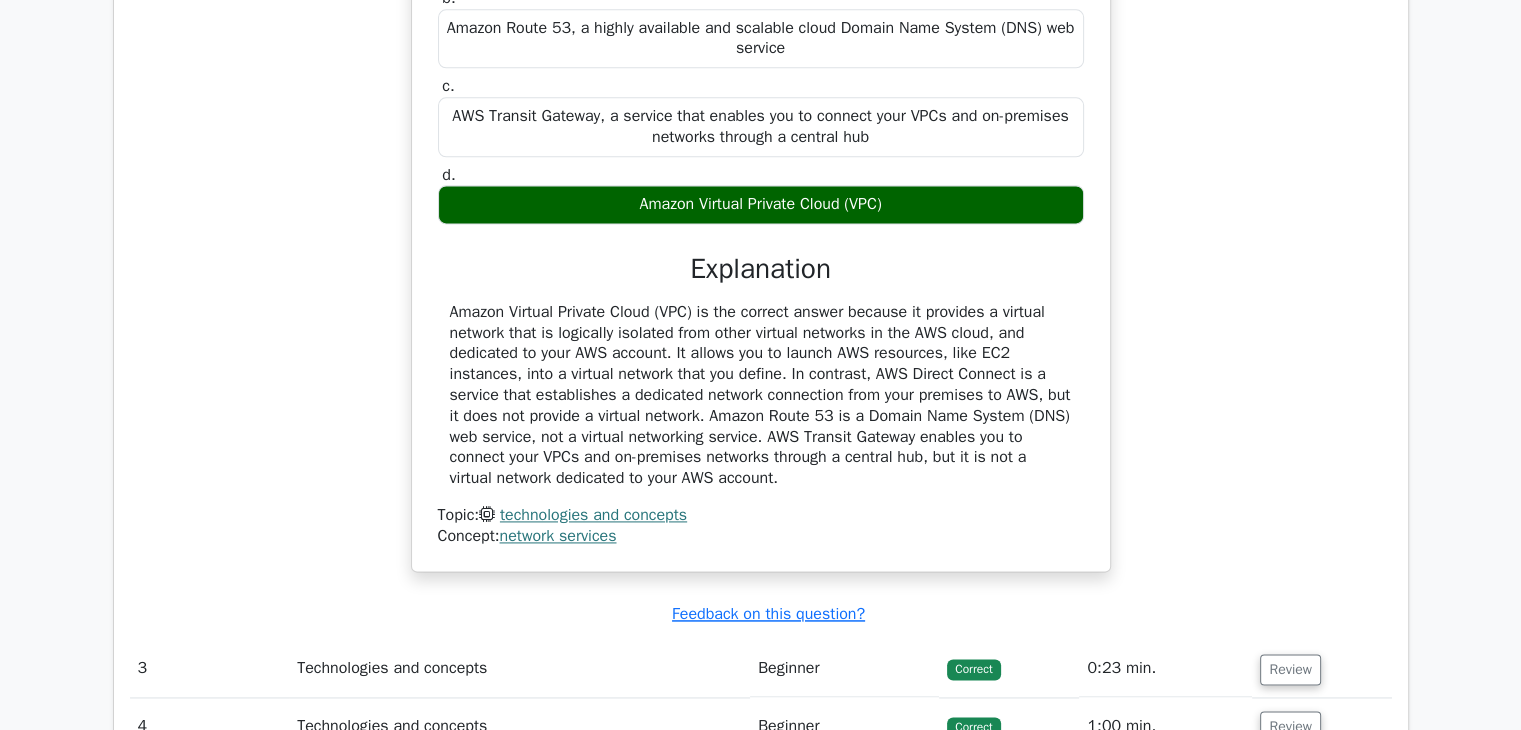 scroll, scrollTop: 2533, scrollLeft: 0, axis: vertical 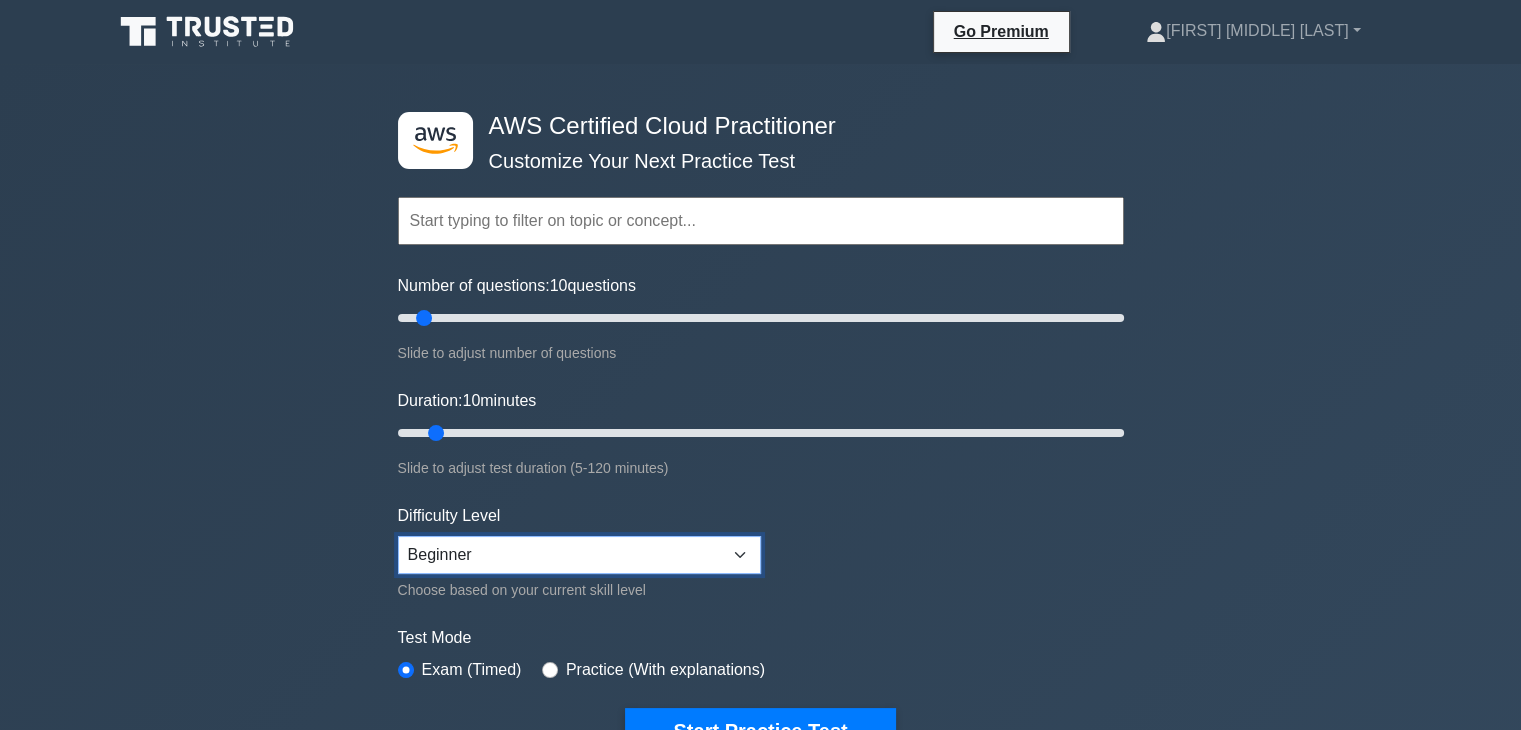 click on "Beginner
Intermediate
Expert" at bounding box center (579, 555) 